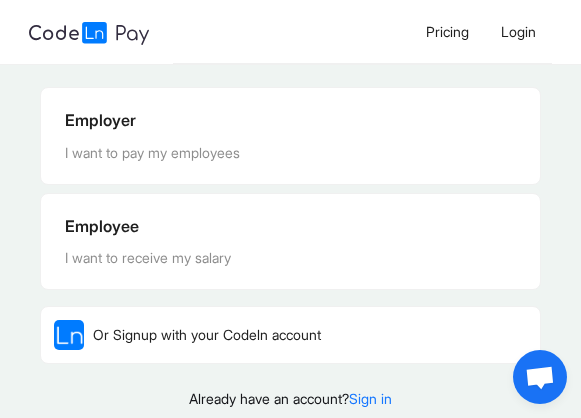 scroll, scrollTop: 0, scrollLeft: 0, axis: both 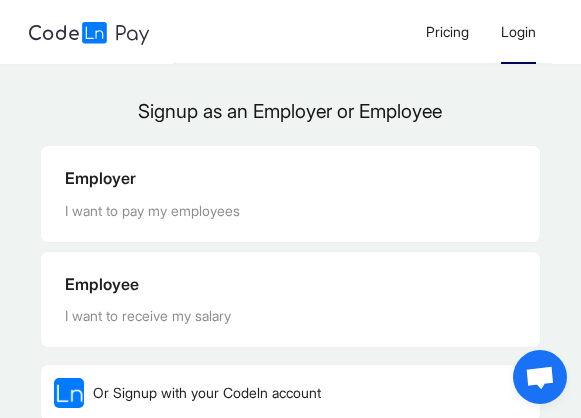 click on "Login" 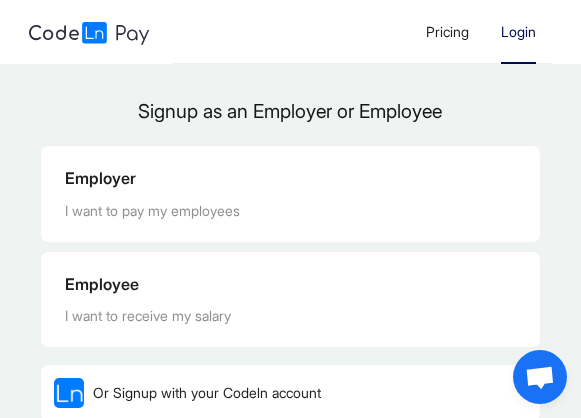 click on "Login" 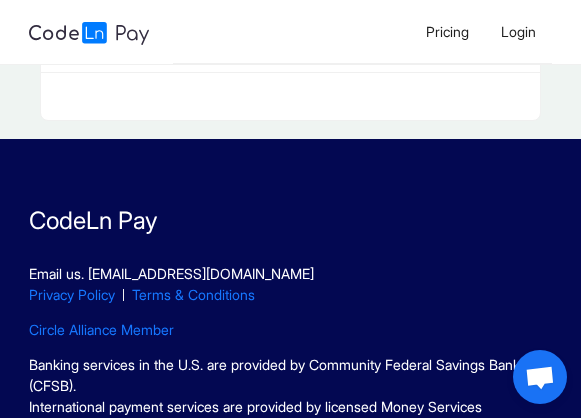 scroll, scrollTop: 0, scrollLeft: 0, axis: both 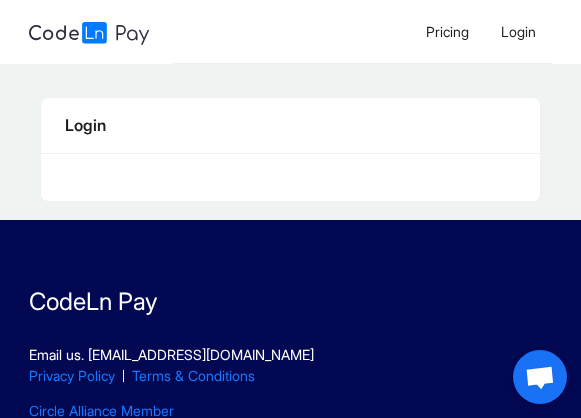 click at bounding box center (290, 177) 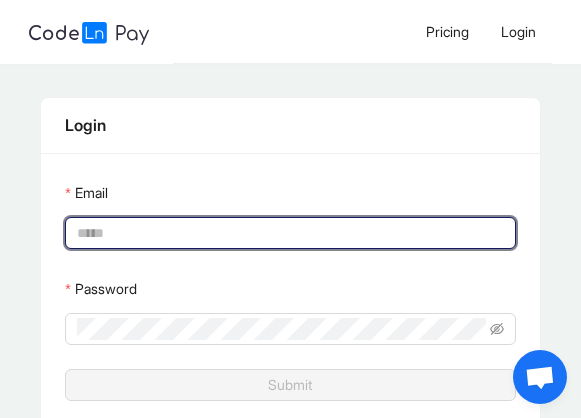 click on "Email" at bounding box center [288, 233] 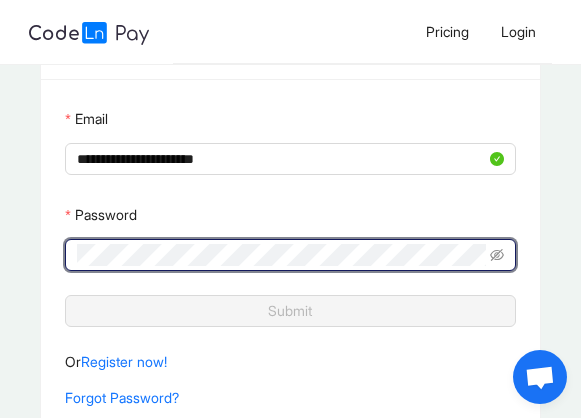 scroll, scrollTop: 86, scrollLeft: 0, axis: vertical 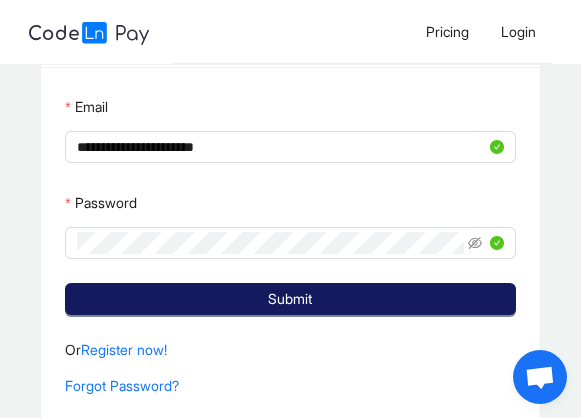 click on "Submit" 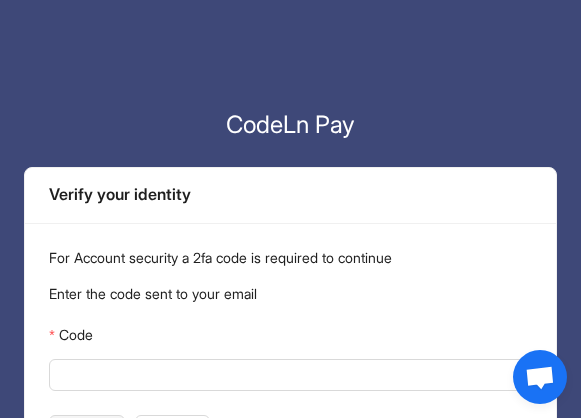scroll, scrollTop: 110, scrollLeft: 0, axis: vertical 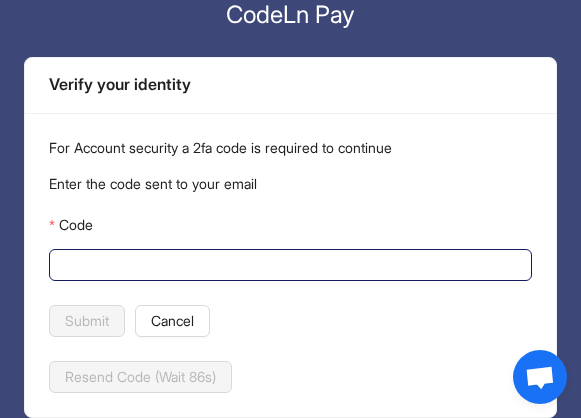 click on "Code" at bounding box center (288, 265) 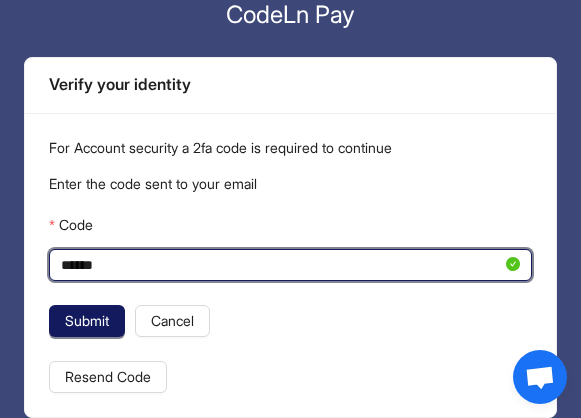 type on "******" 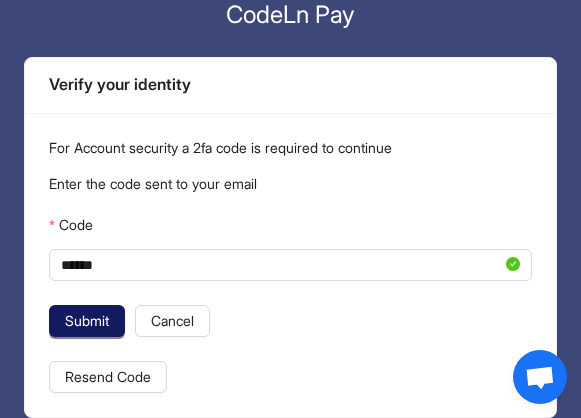 click on "Submit" 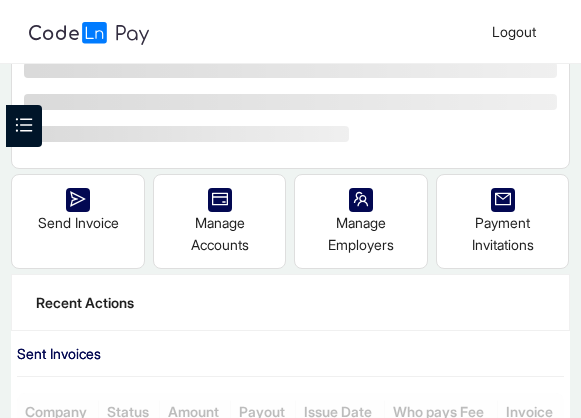 scroll, scrollTop: 0, scrollLeft: 0, axis: both 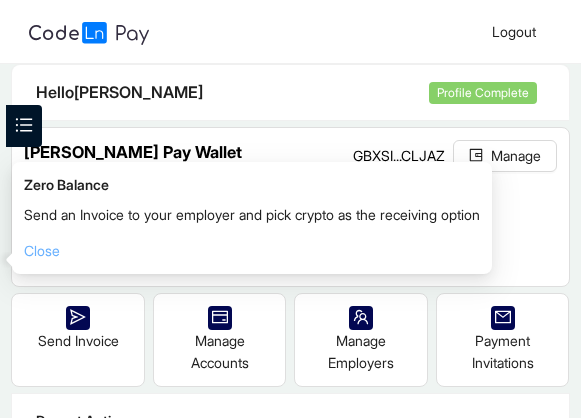 click on "Close" 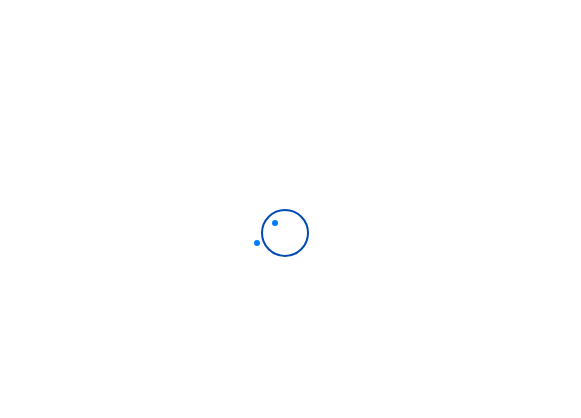 scroll, scrollTop: 0, scrollLeft: 0, axis: both 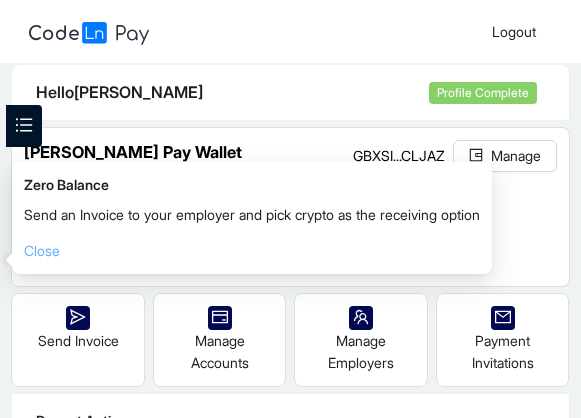 click on "Close" 